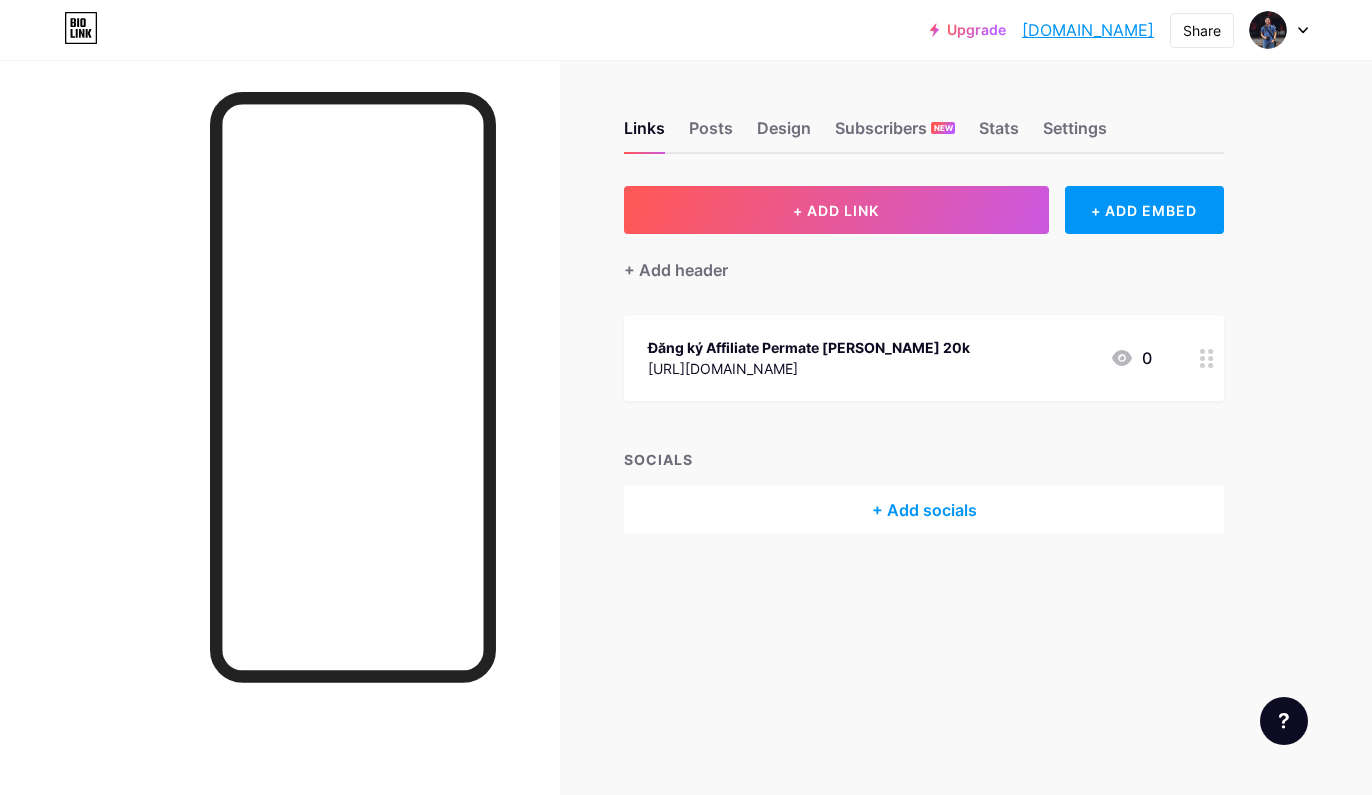 scroll, scrollTop: 0, scrollLeft: 0, axis: both 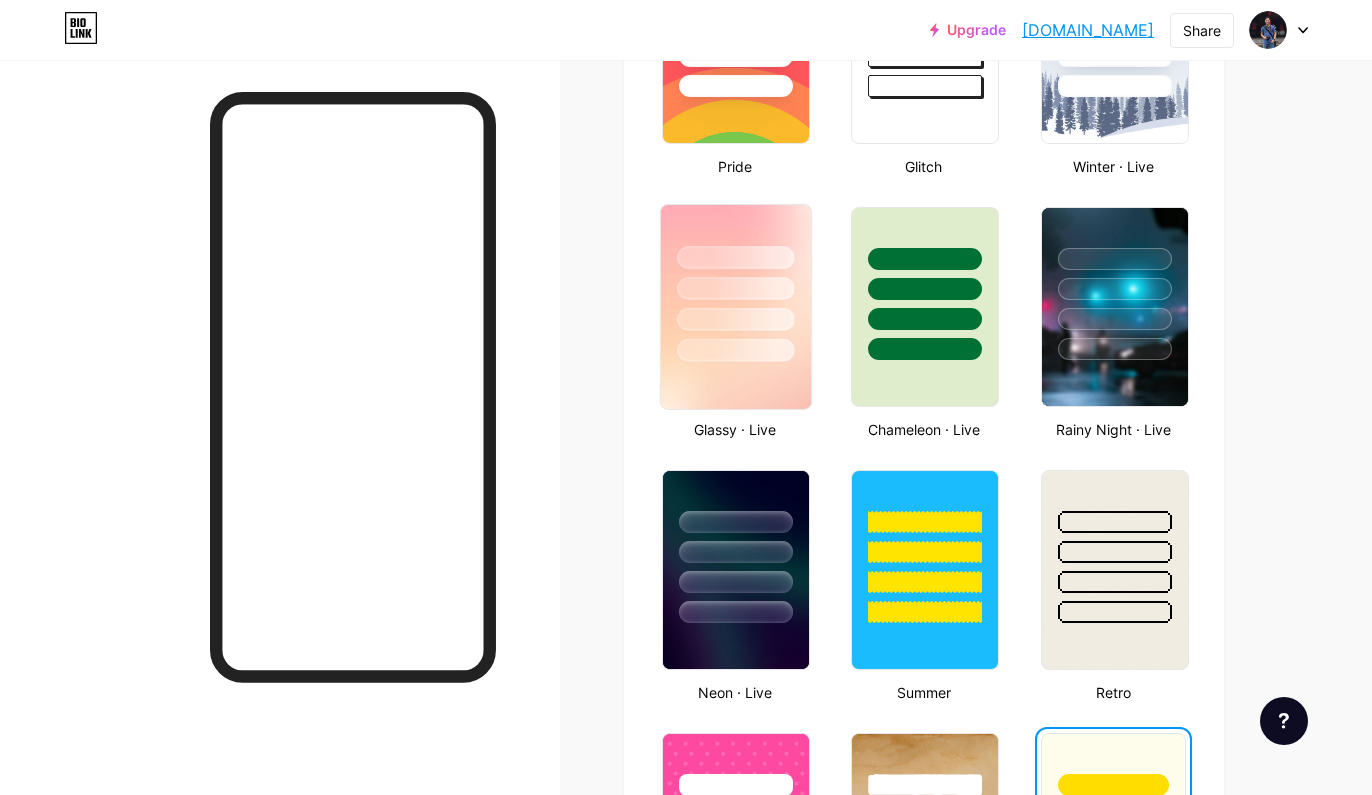 click at bounding box center [735, 350] 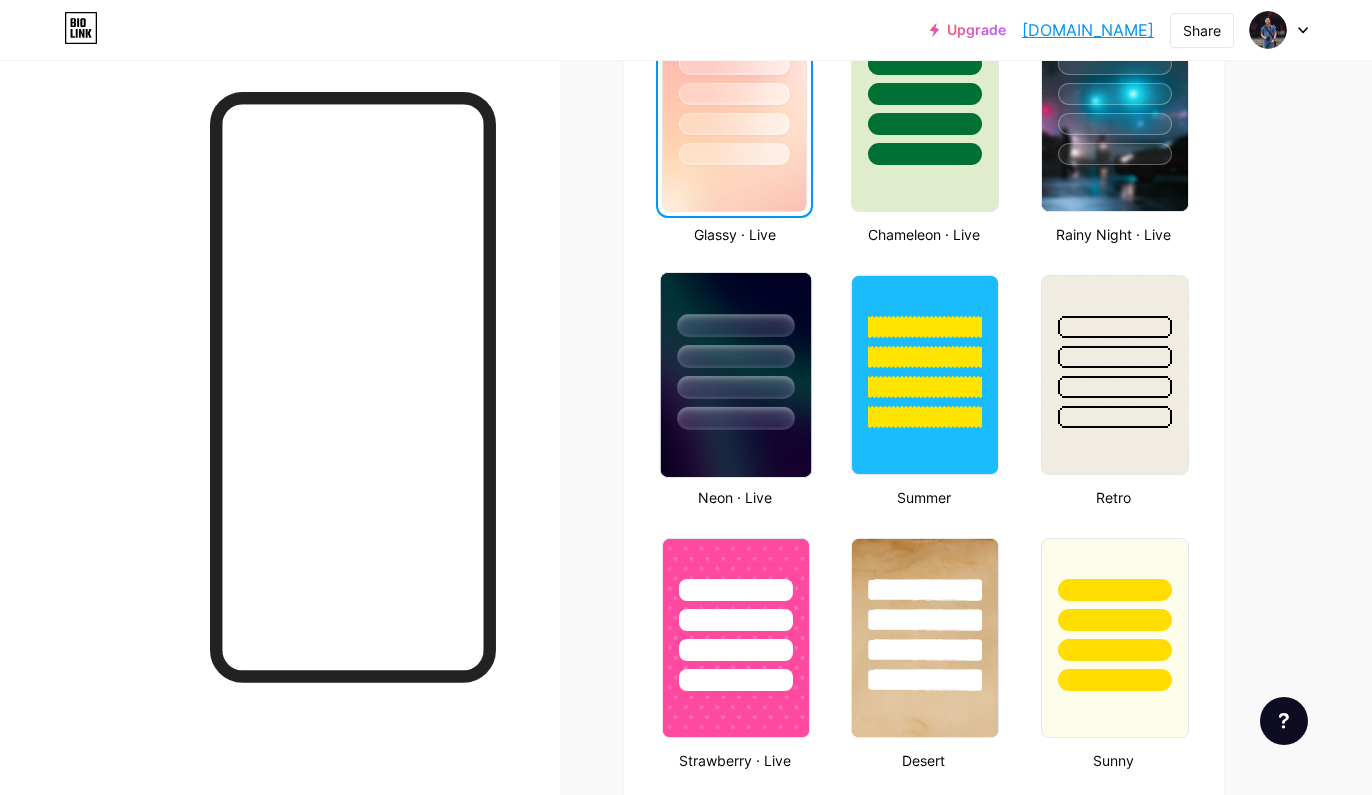 scroll, scrollTop: 1111, scrollLeft: 0, axis: vertical 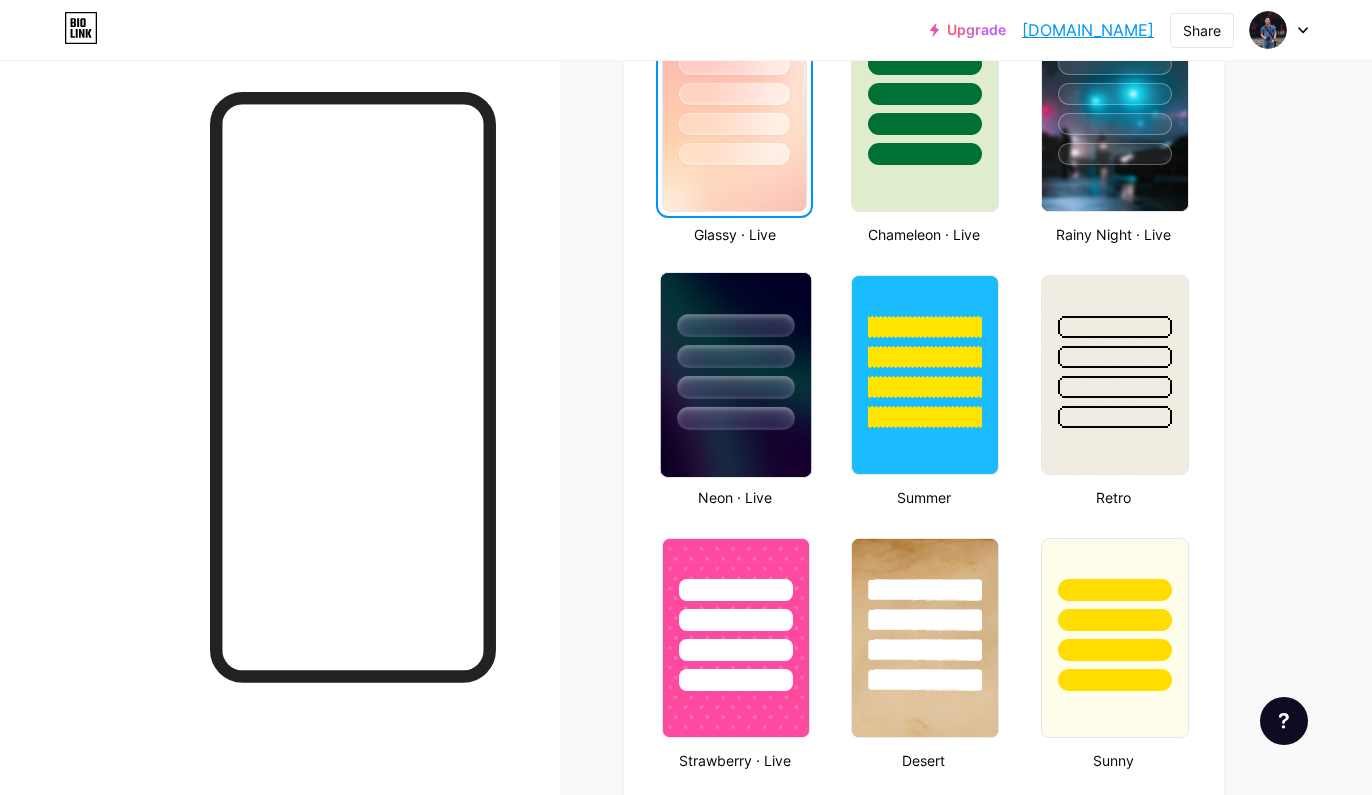 click at bounding box center [736, 351] 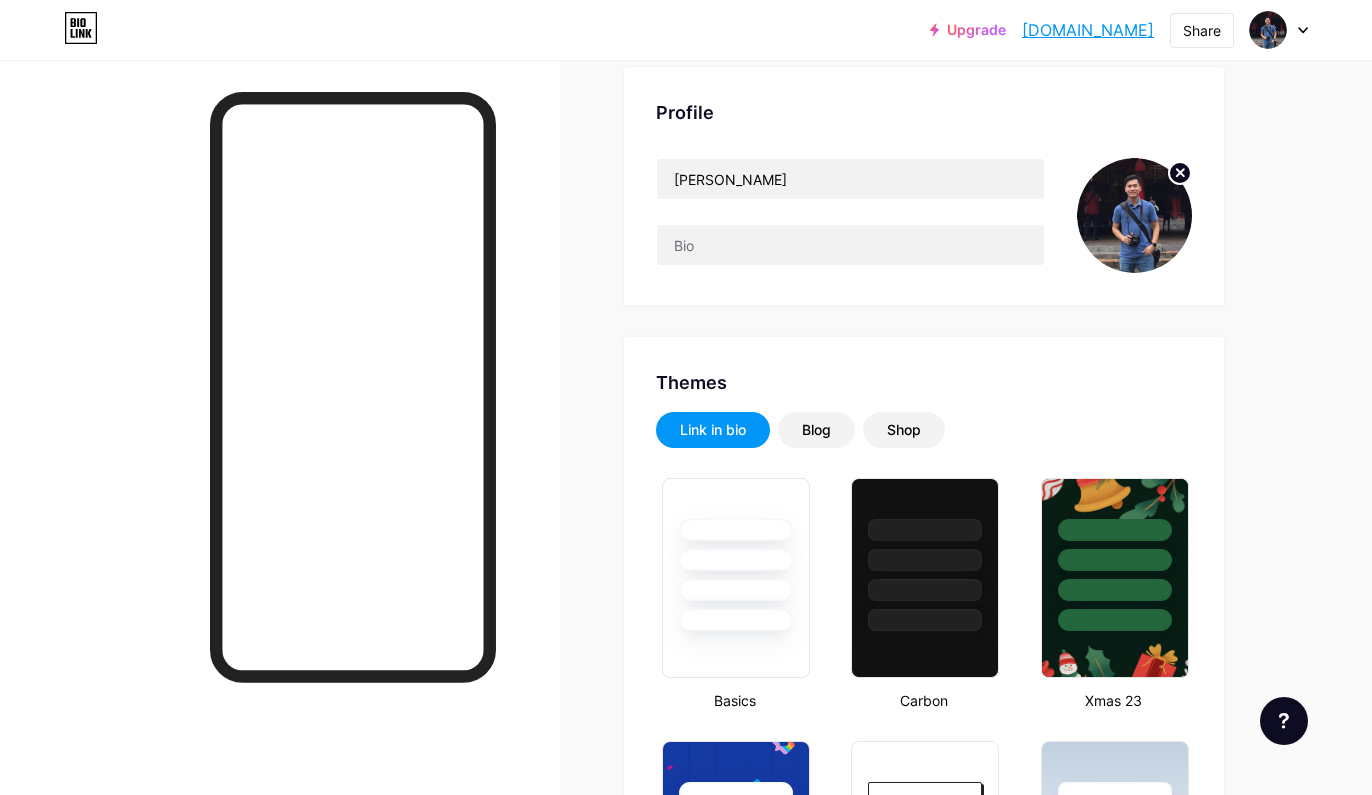 scroll, scrollTop: 103, scrollLeft: 0, axis: vertical 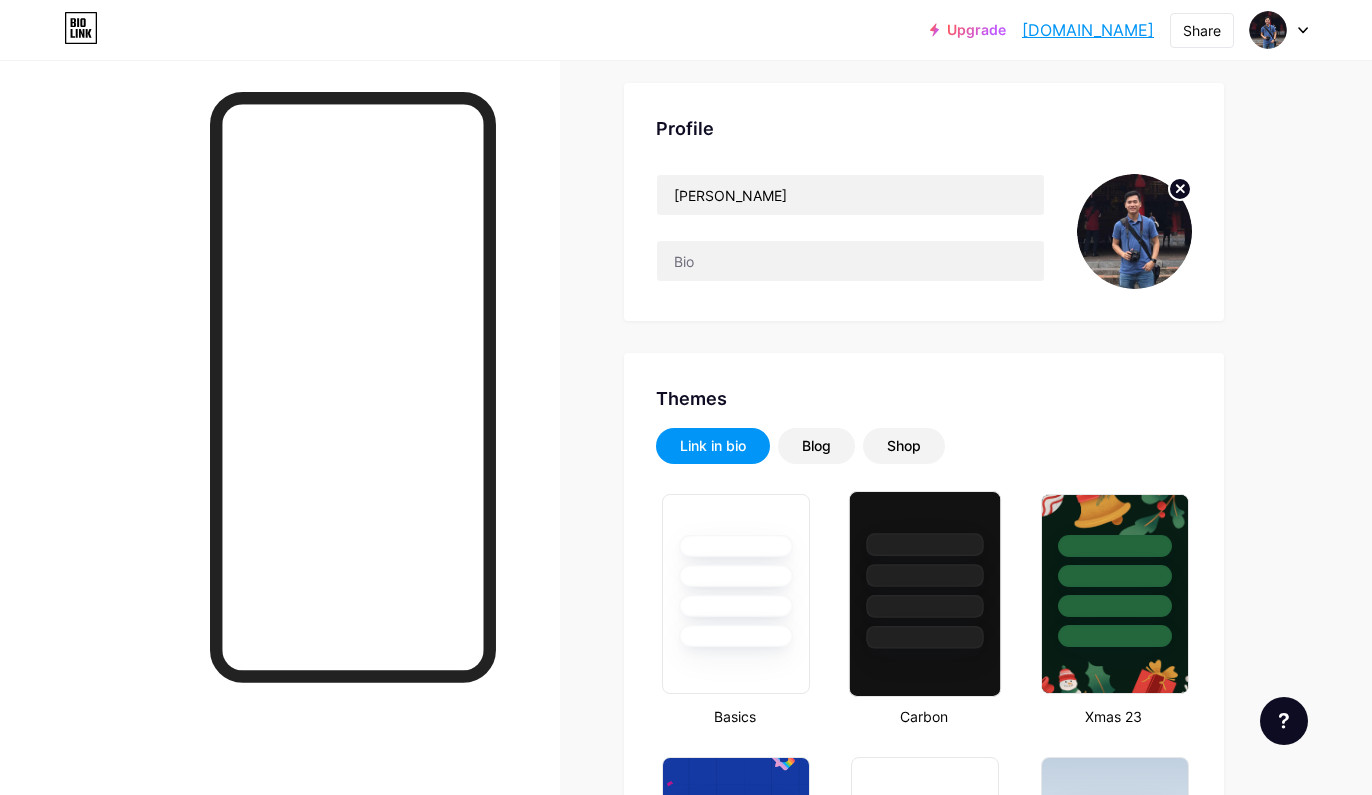 click at bounding box center (925, 575) 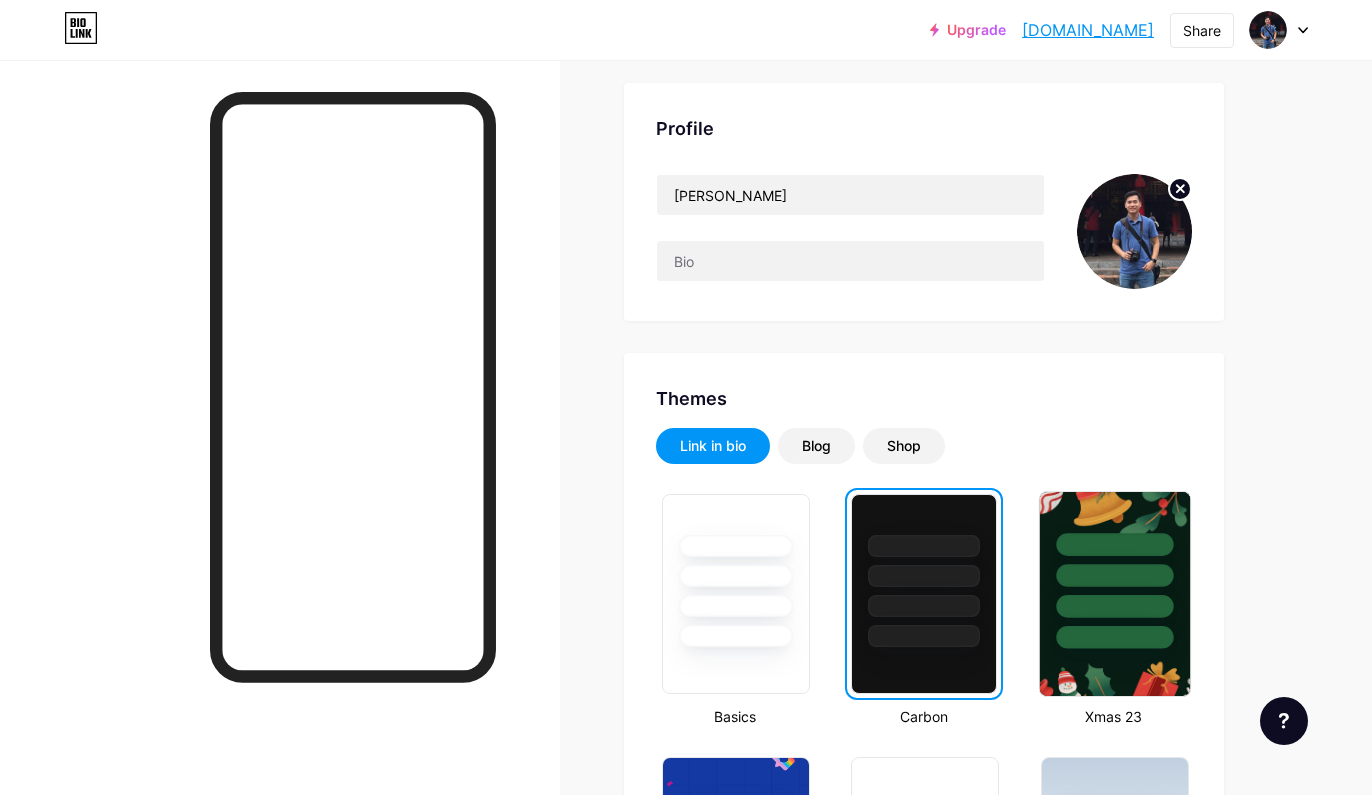click at bounding box center (1114, 575) 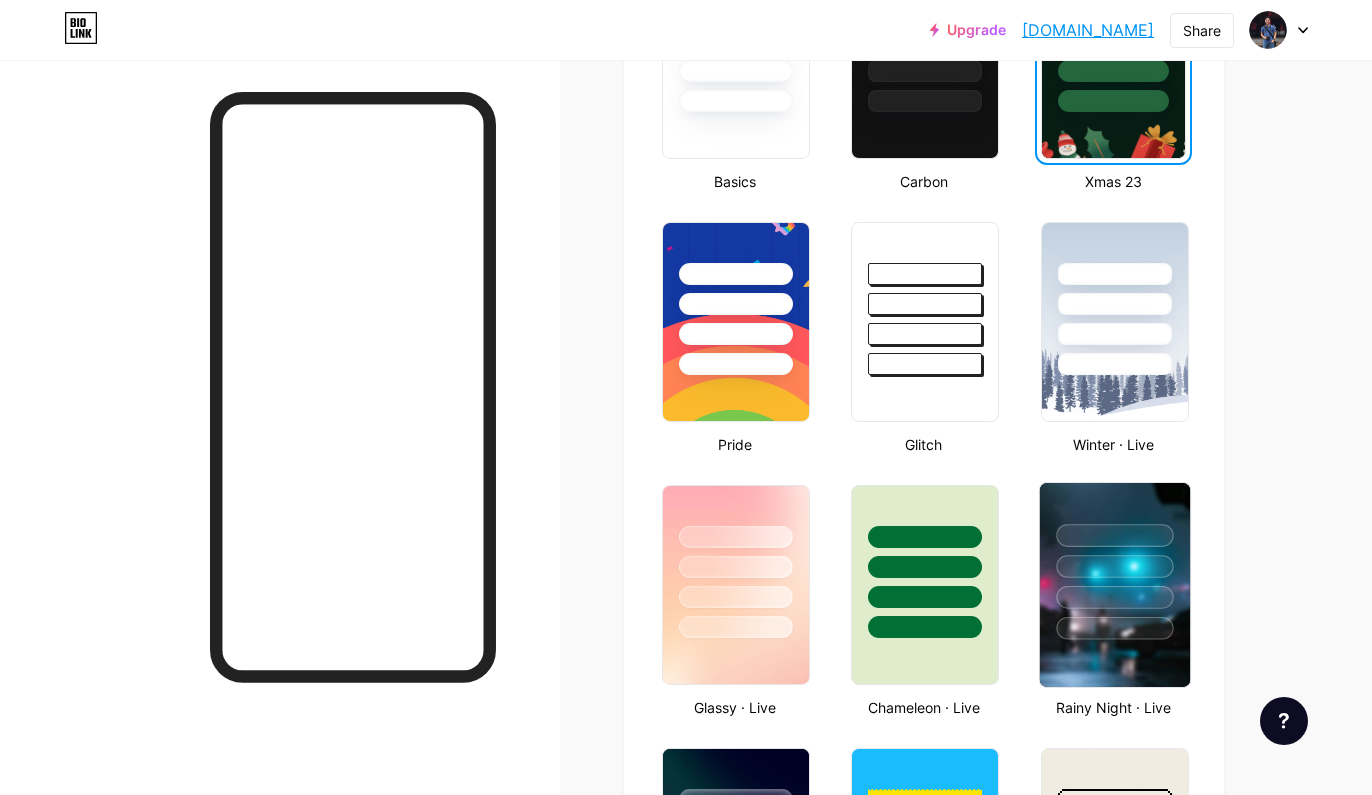 scroll, scrollTop: 639, scrollLeft: 0, axis: vertical 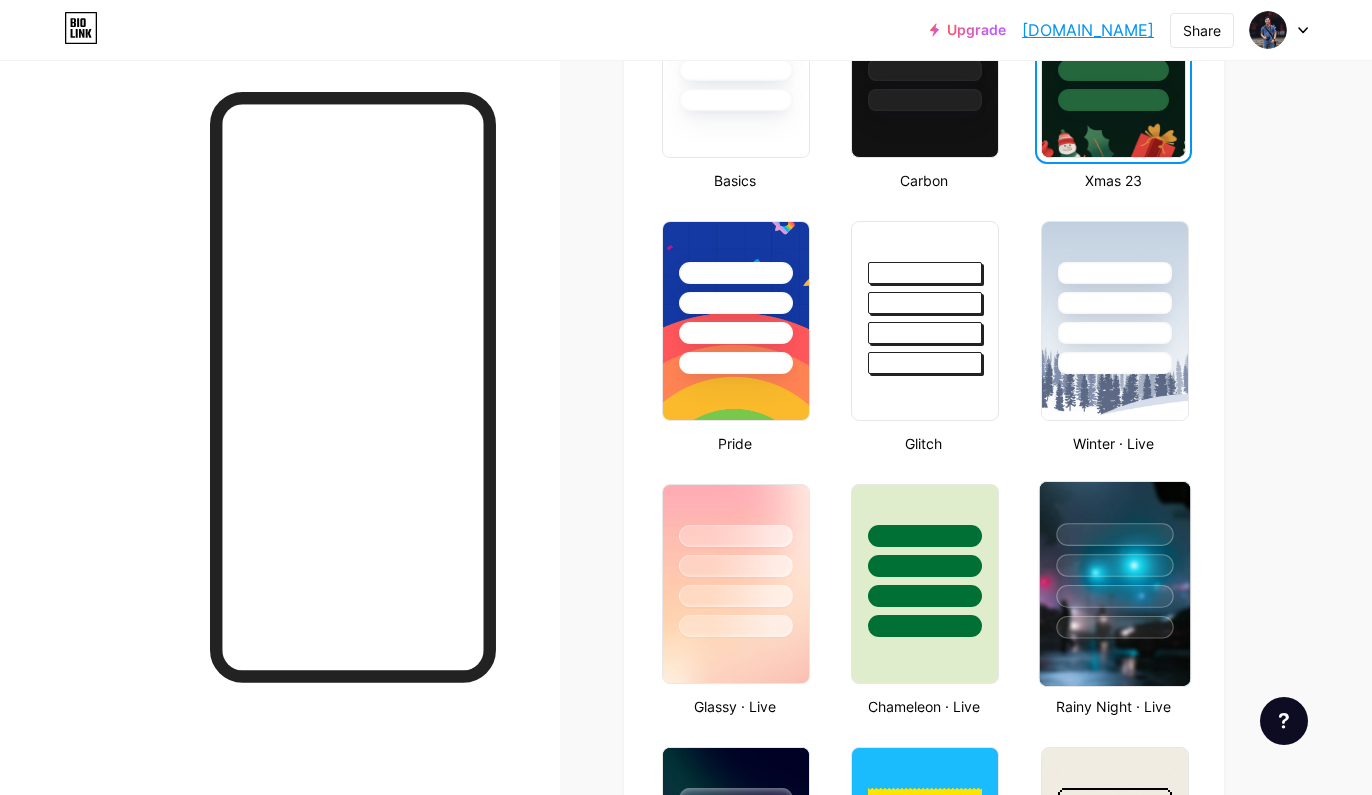 click at bounding box center [1114, 560] 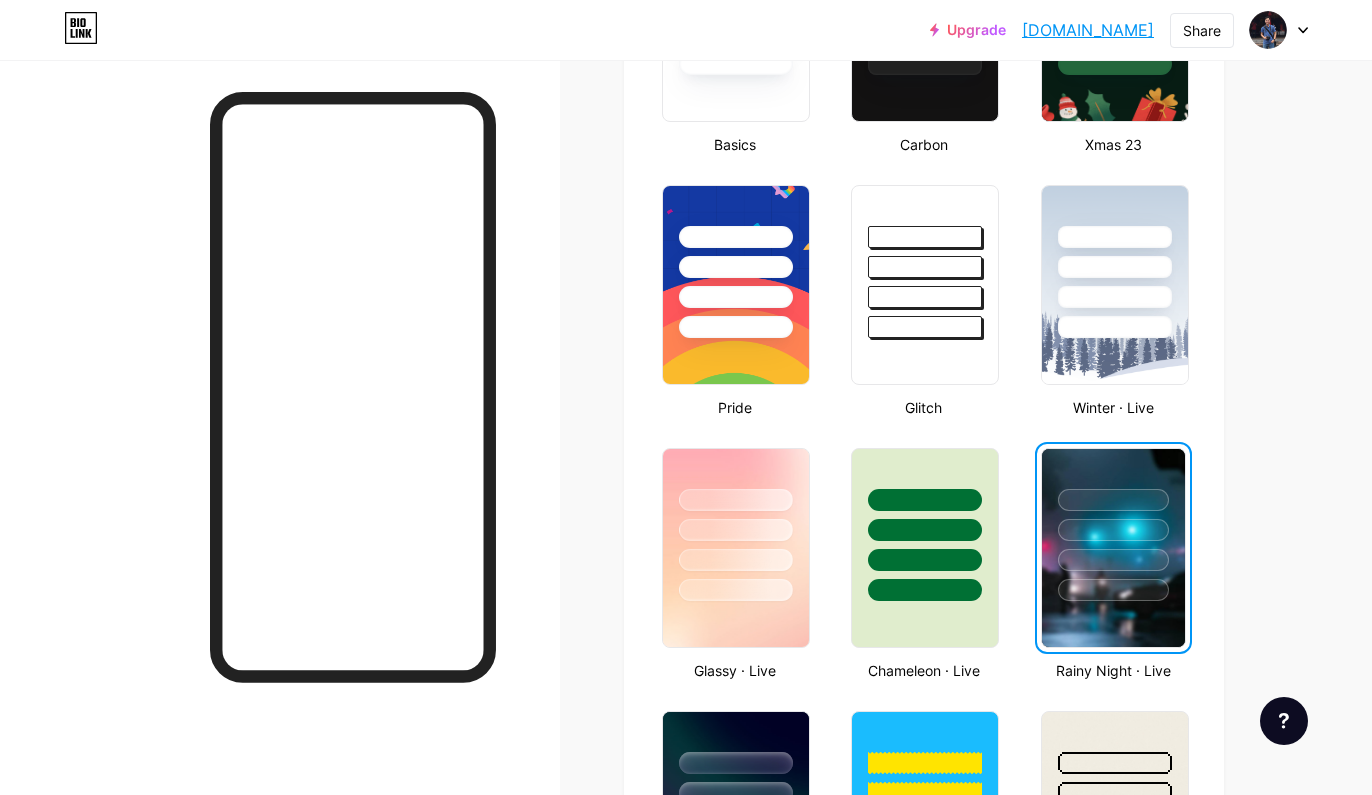 scroll, scrollTop: 684, scrollLeft: 0, axis: vertical 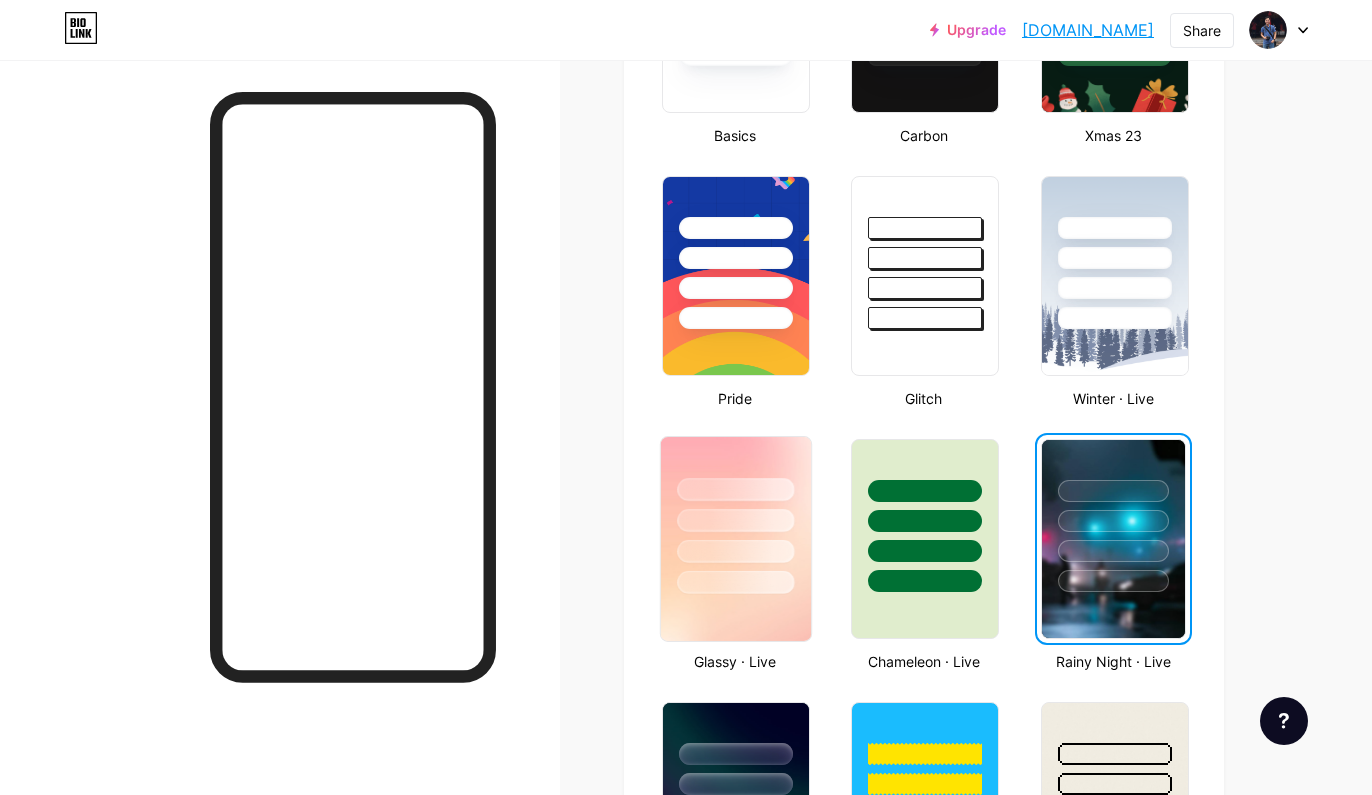 click at bounding box center [735, 551] 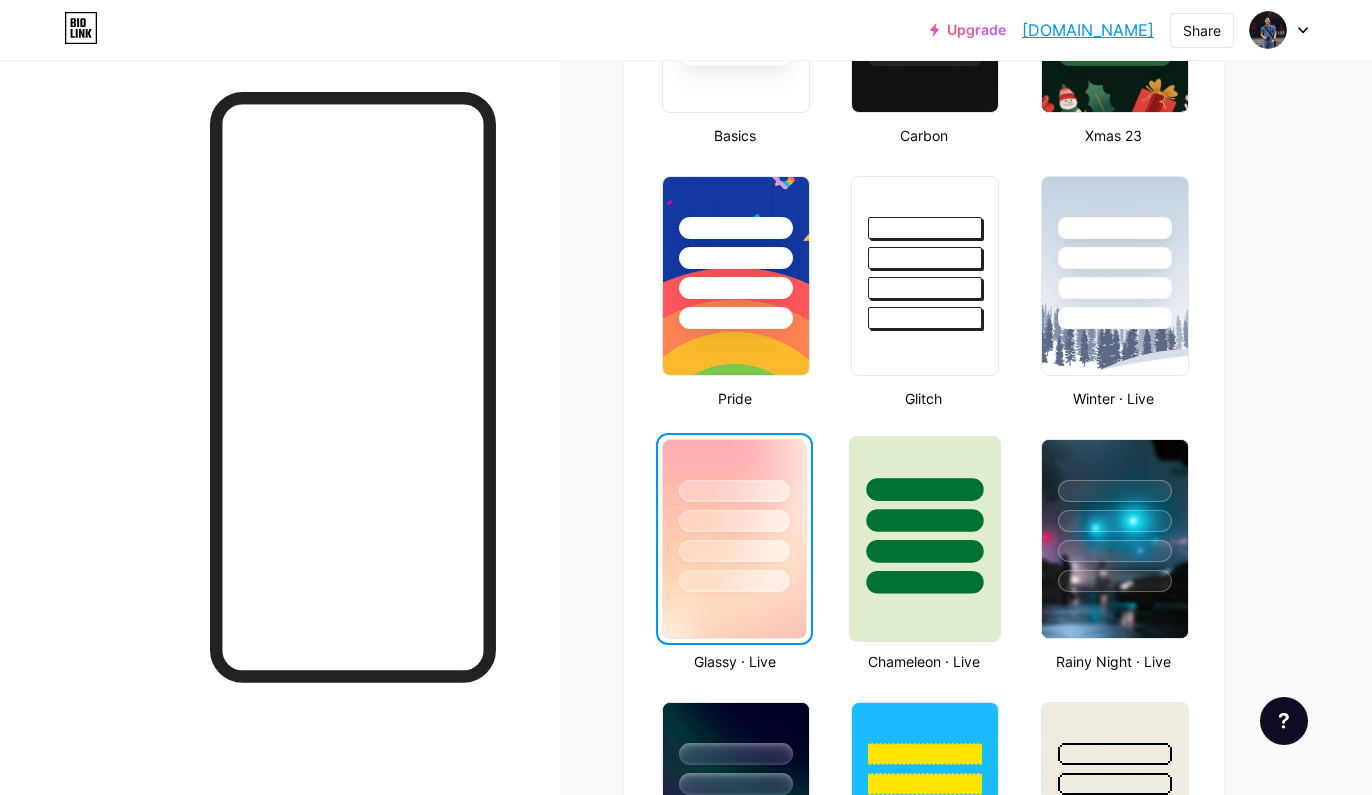 click at bounding box center [925, 582] 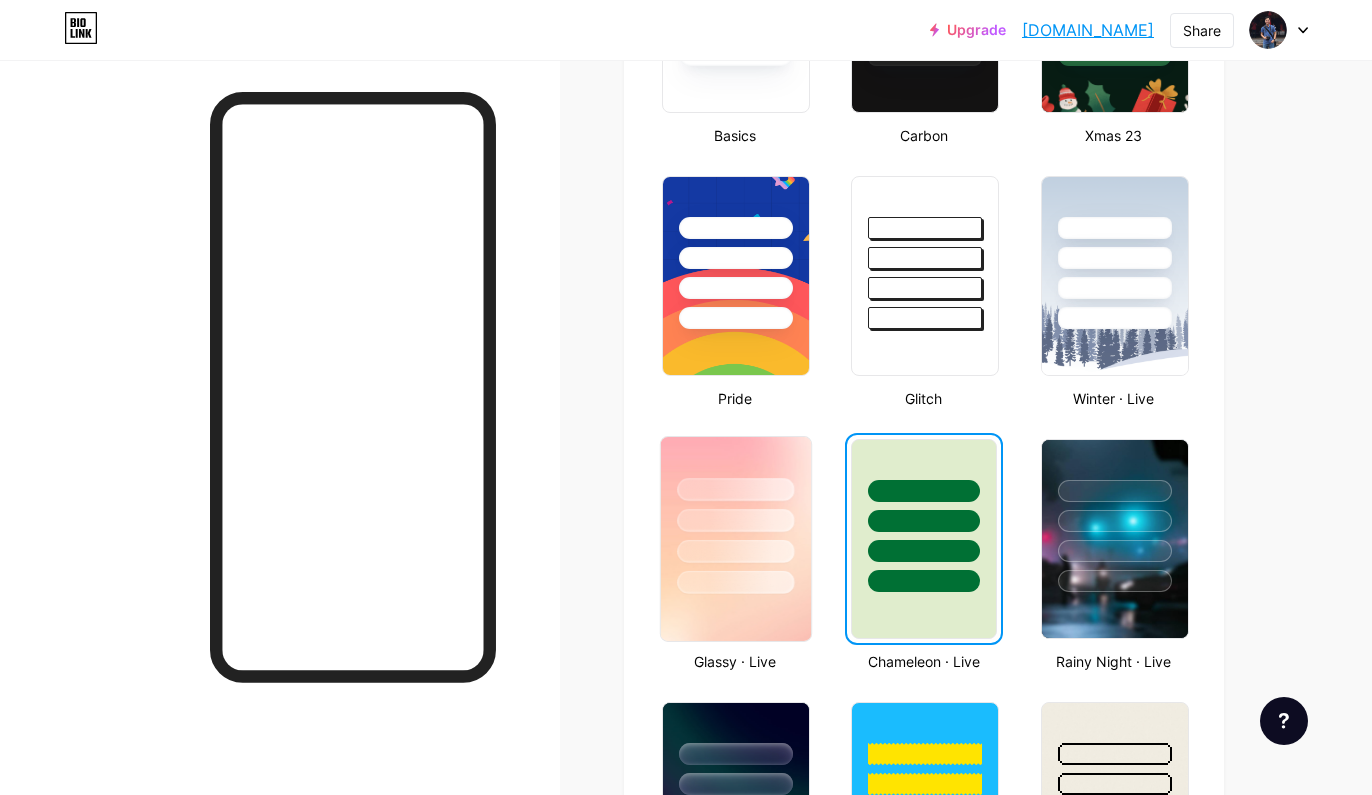 click at bounding box center [735, 582] 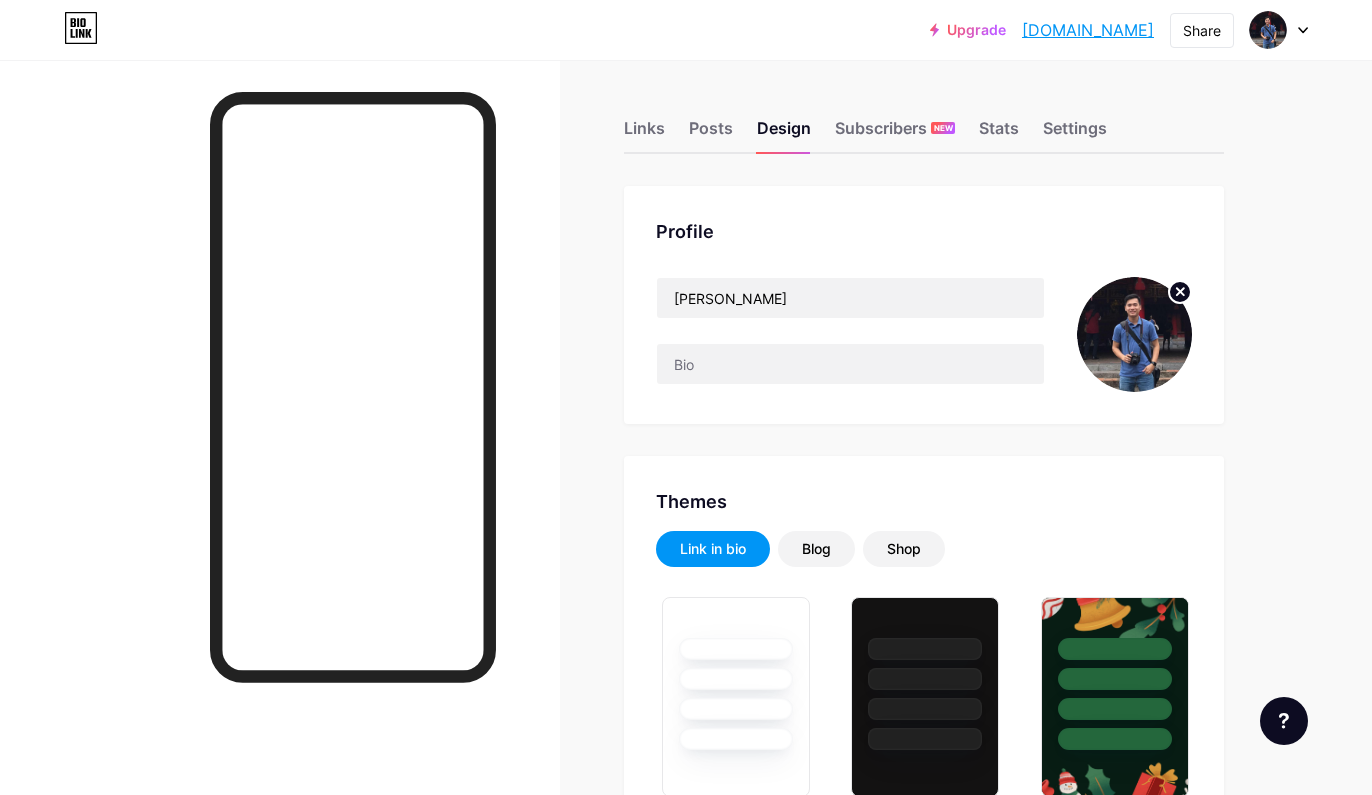 scroll, scrollTop: 0, scrollLeft: 0, axis: both 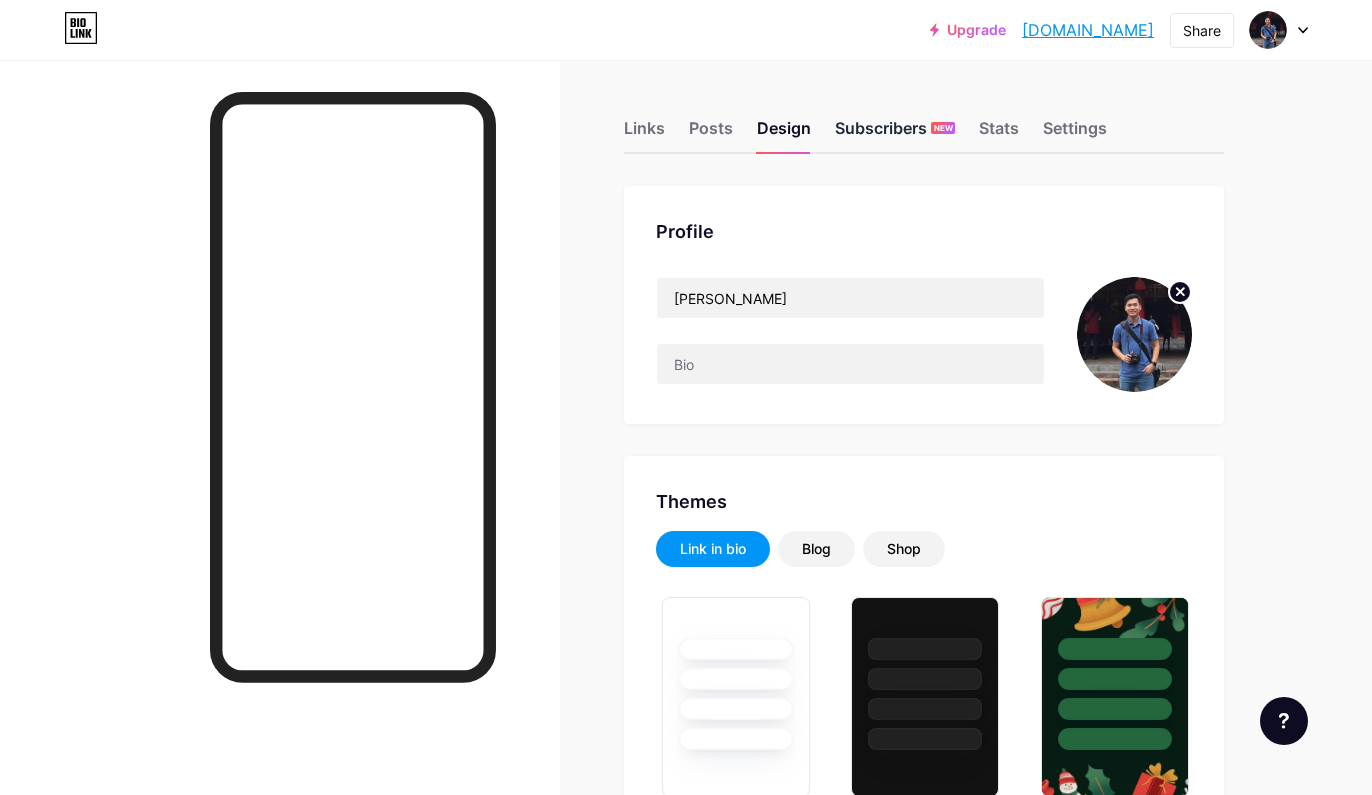 click on "Subscribers
NEW" at bounding box center [895, 134] 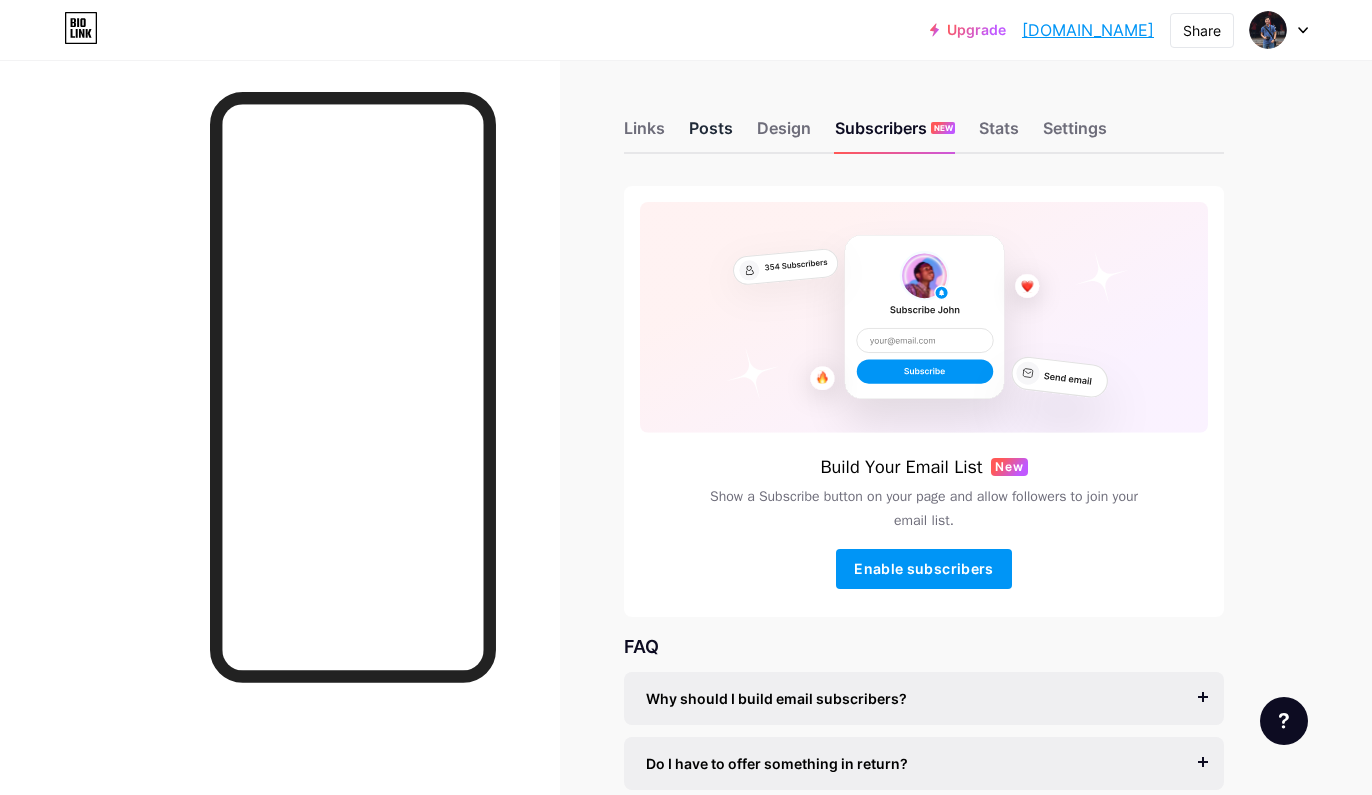 click on "Posts" at bounding box center [711, 134] 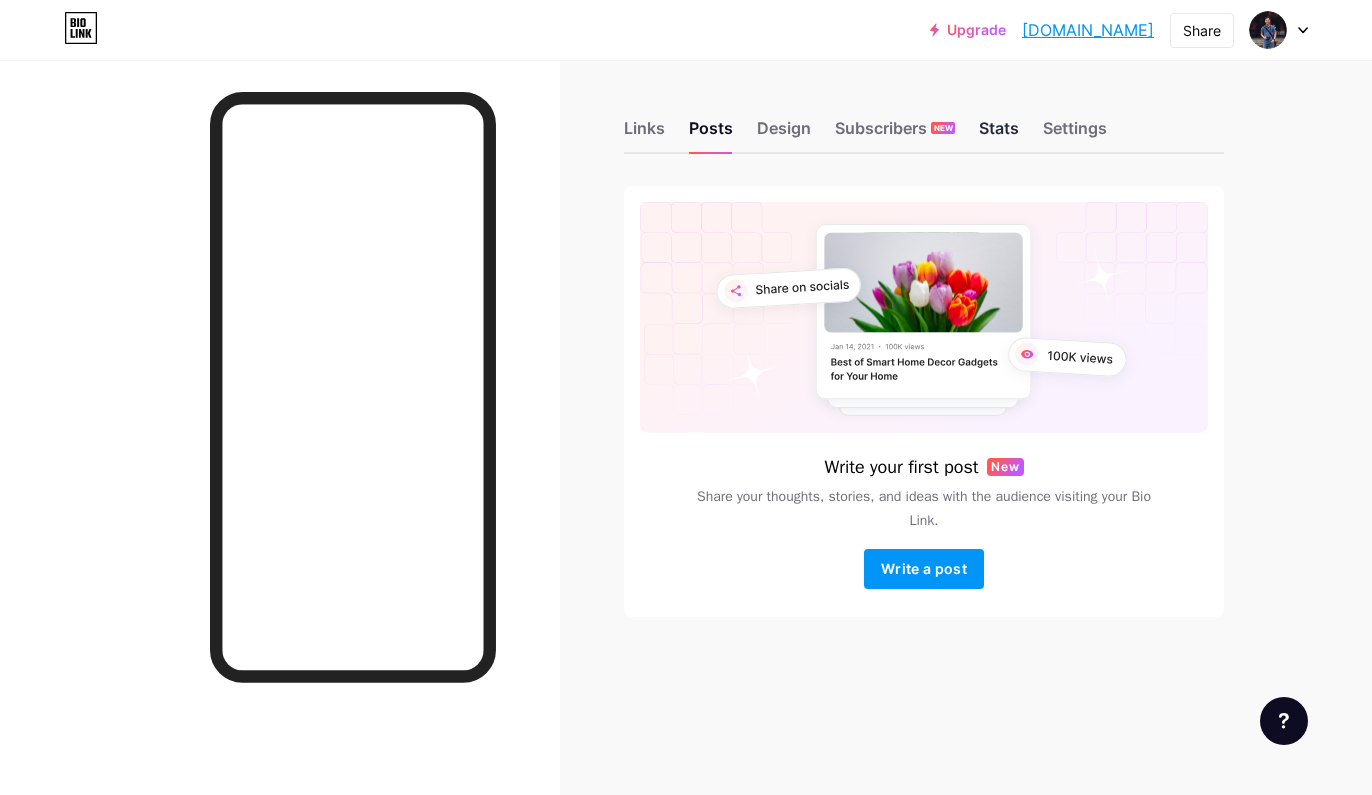 click on "Stats" at bounding box center [999, 134] 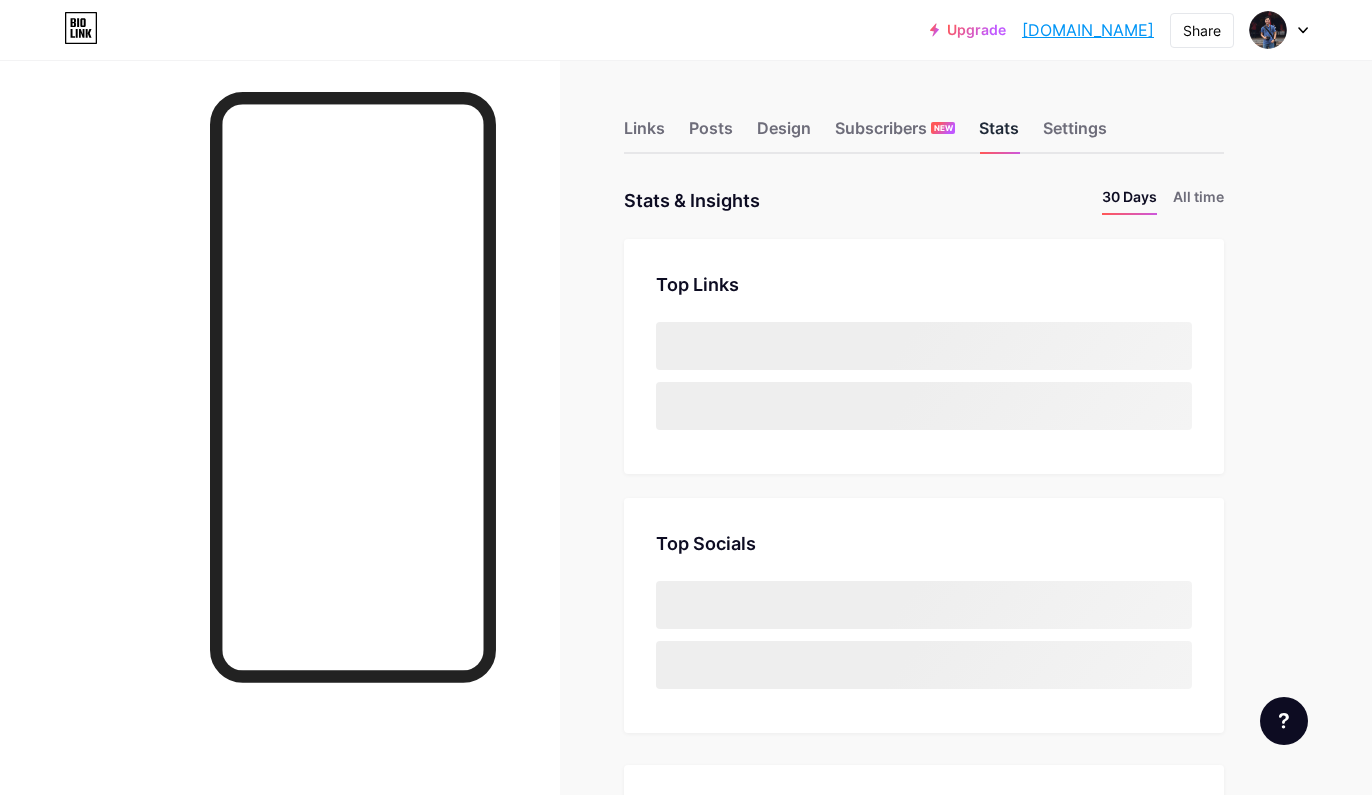 scroll, scrollTop: 999205, scrollLeft: 998628, axis: both 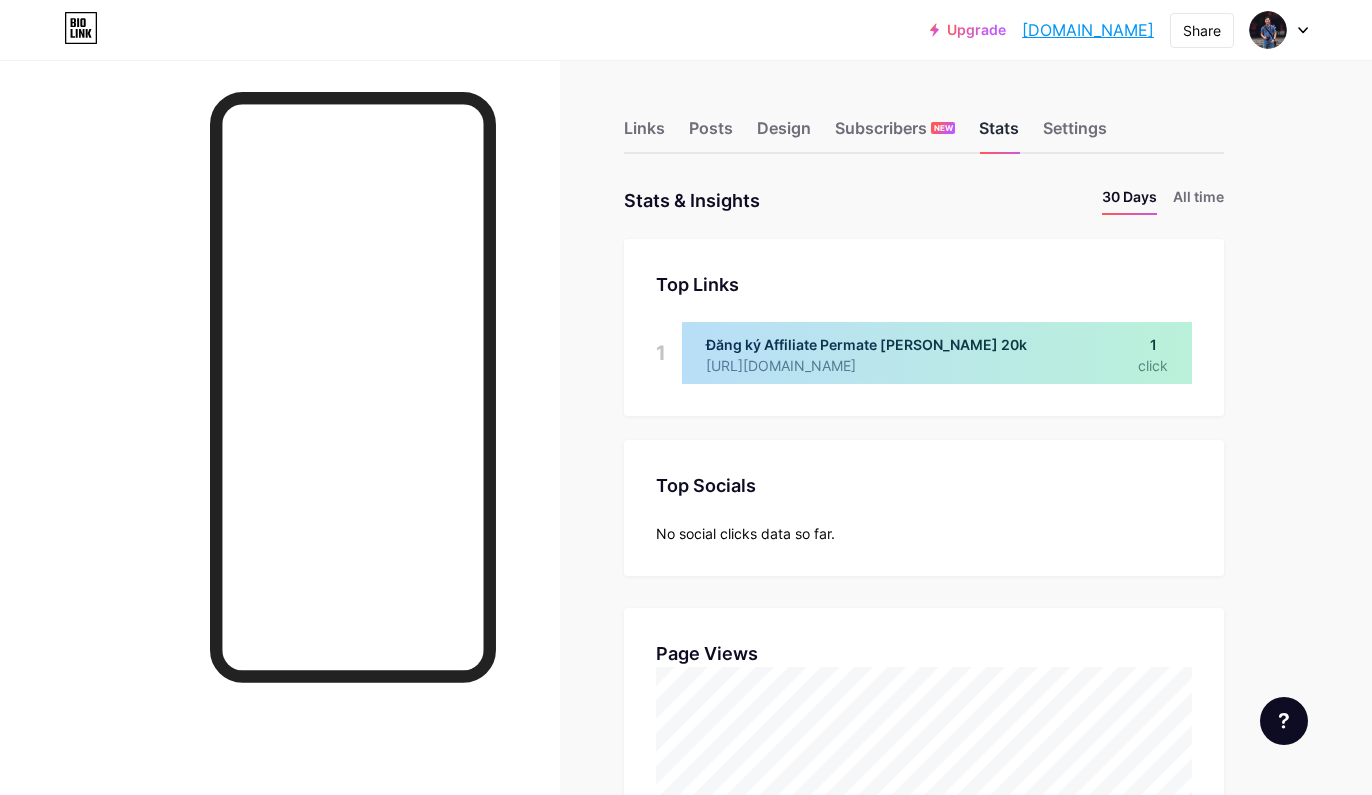 click on "Stats" at bounding box center [999, 134] 